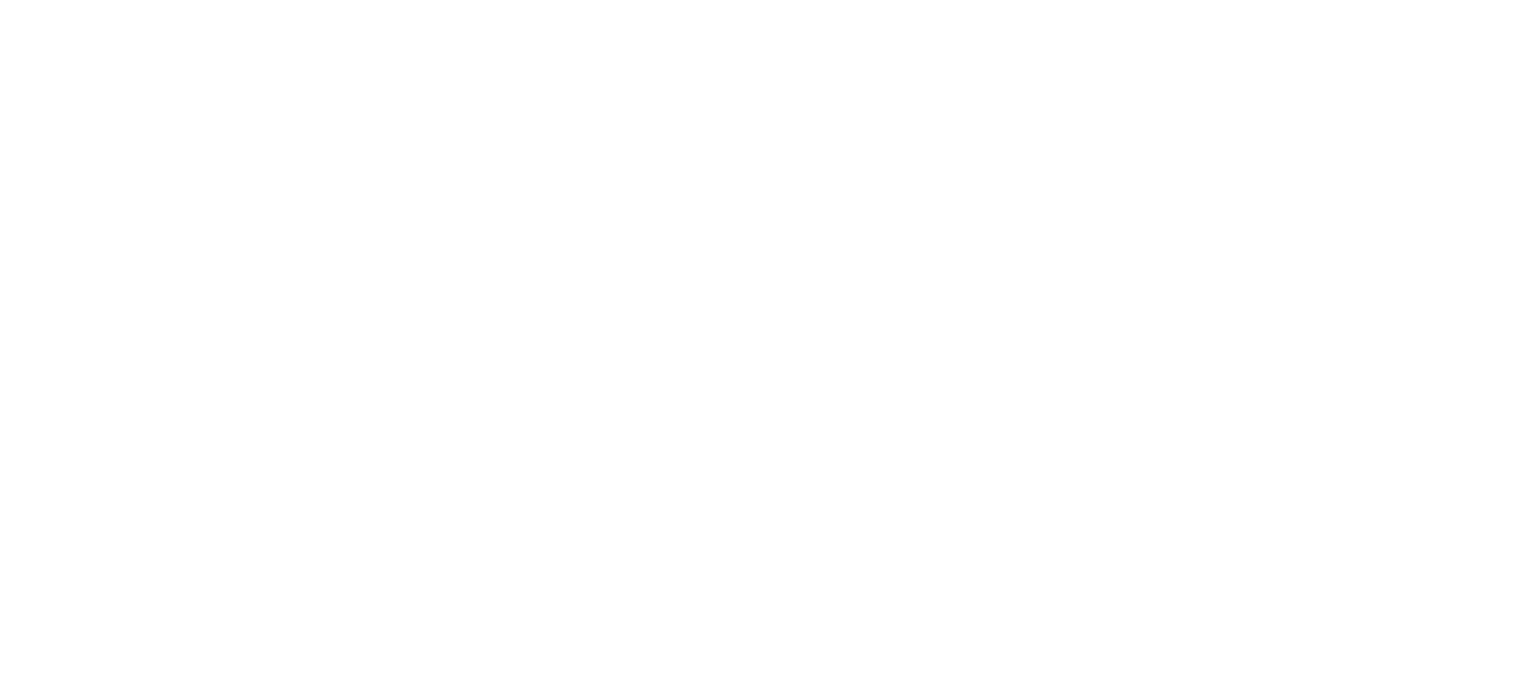 scroll, scrollTop: 0, scrollLeft: 0, axis: both 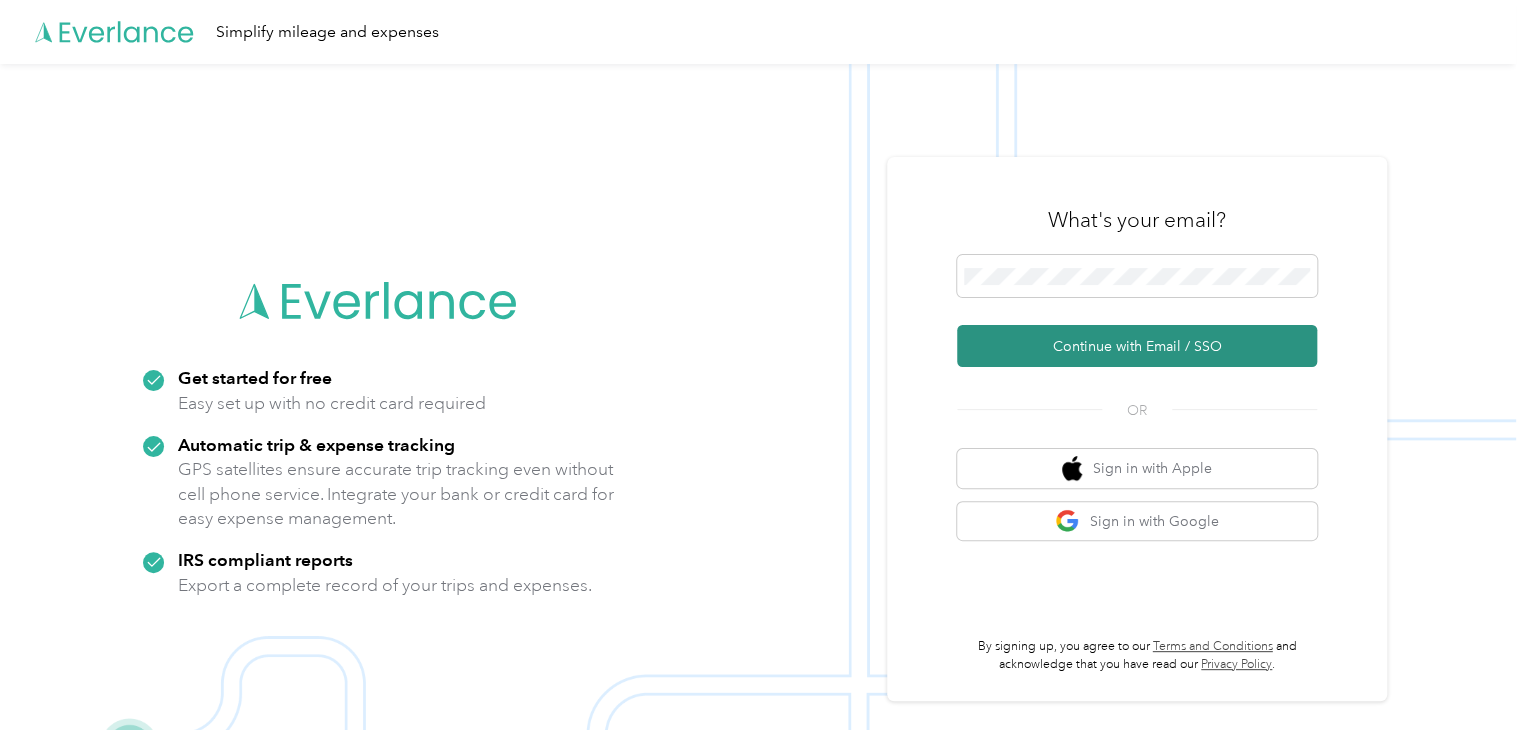 click on "Continue with Email / SSO" at bounding box center [1137, 346] 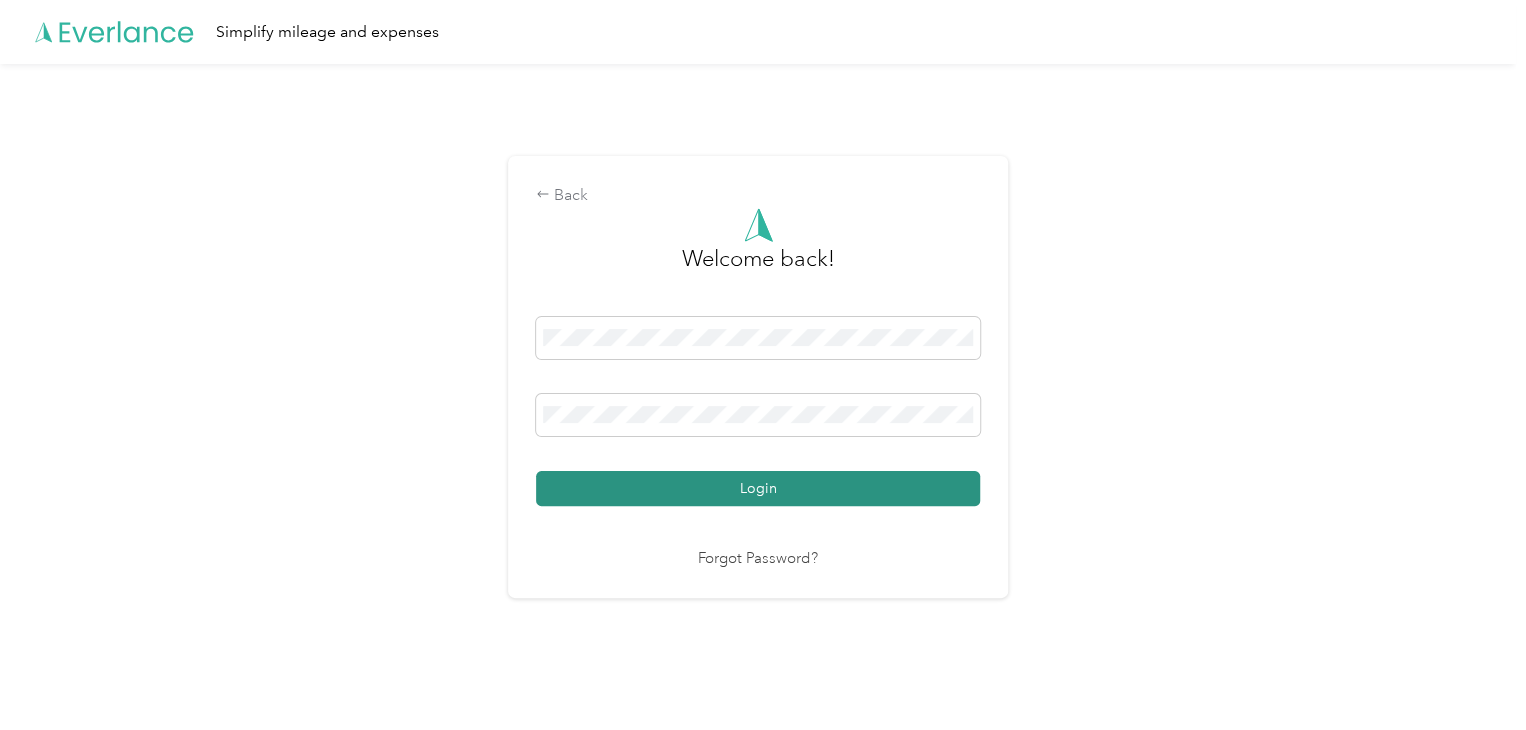 click on "Login" at bounding box center (758, 488) 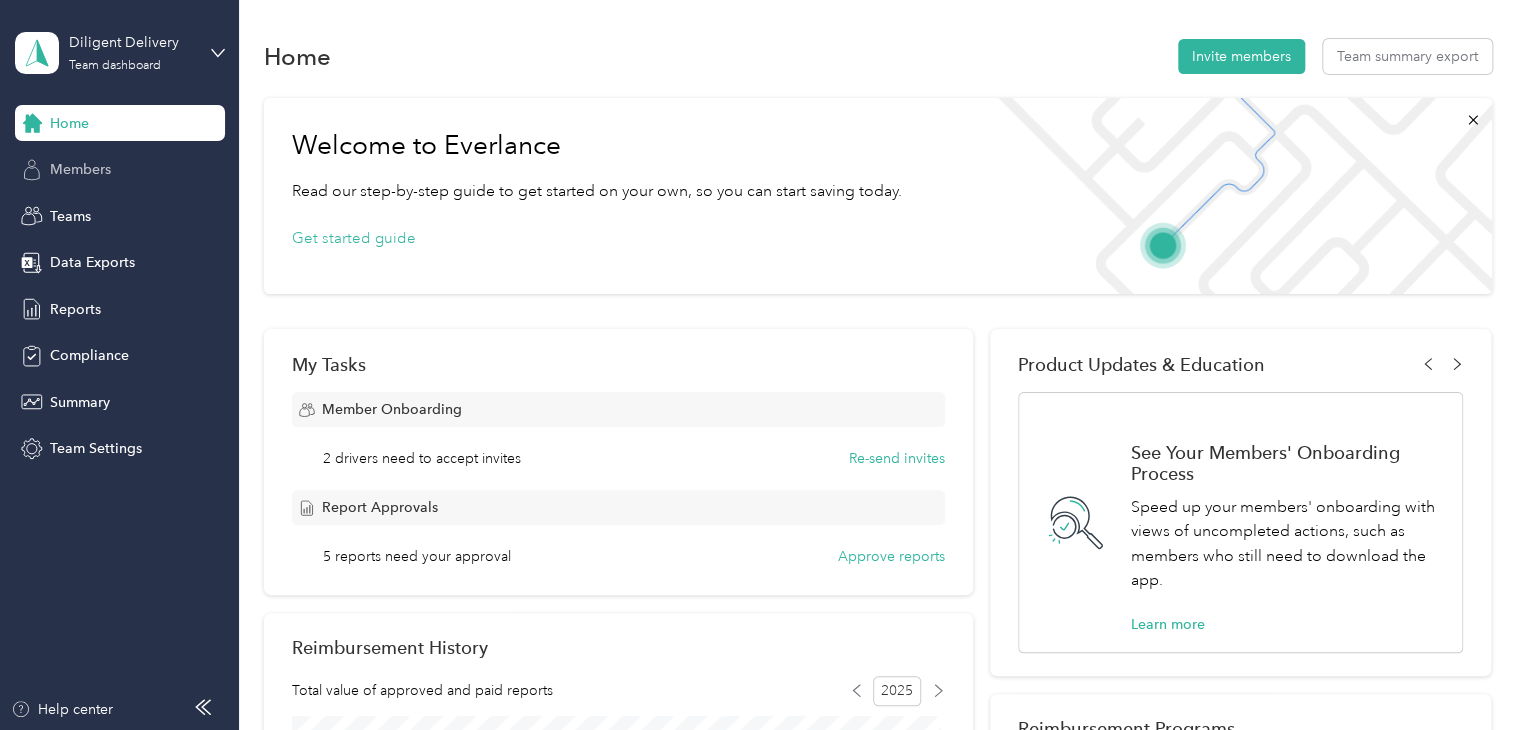 click on "Members" at bounding box center (80, 169) 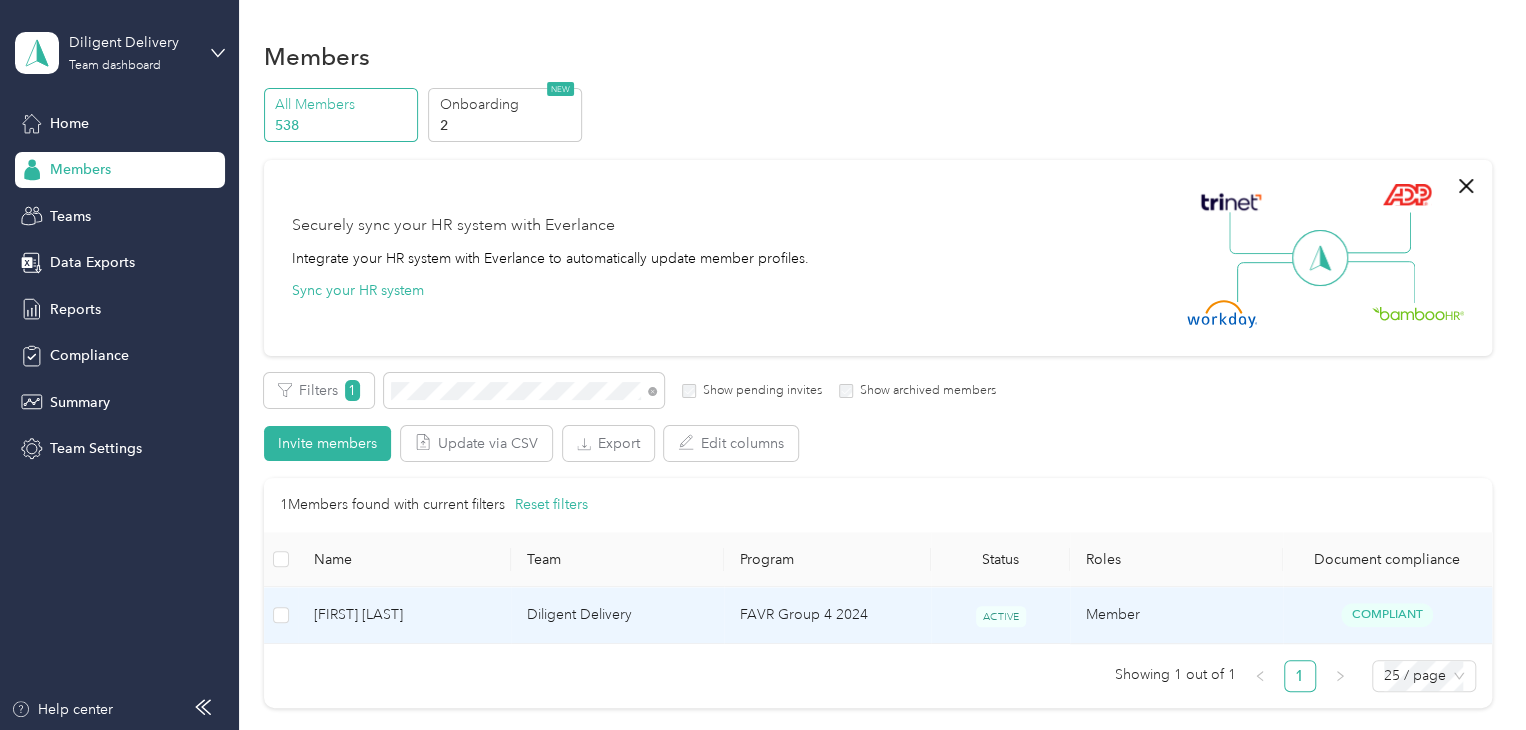 click on "FAVR Group 4 2024" at bounding box center [828, 615] 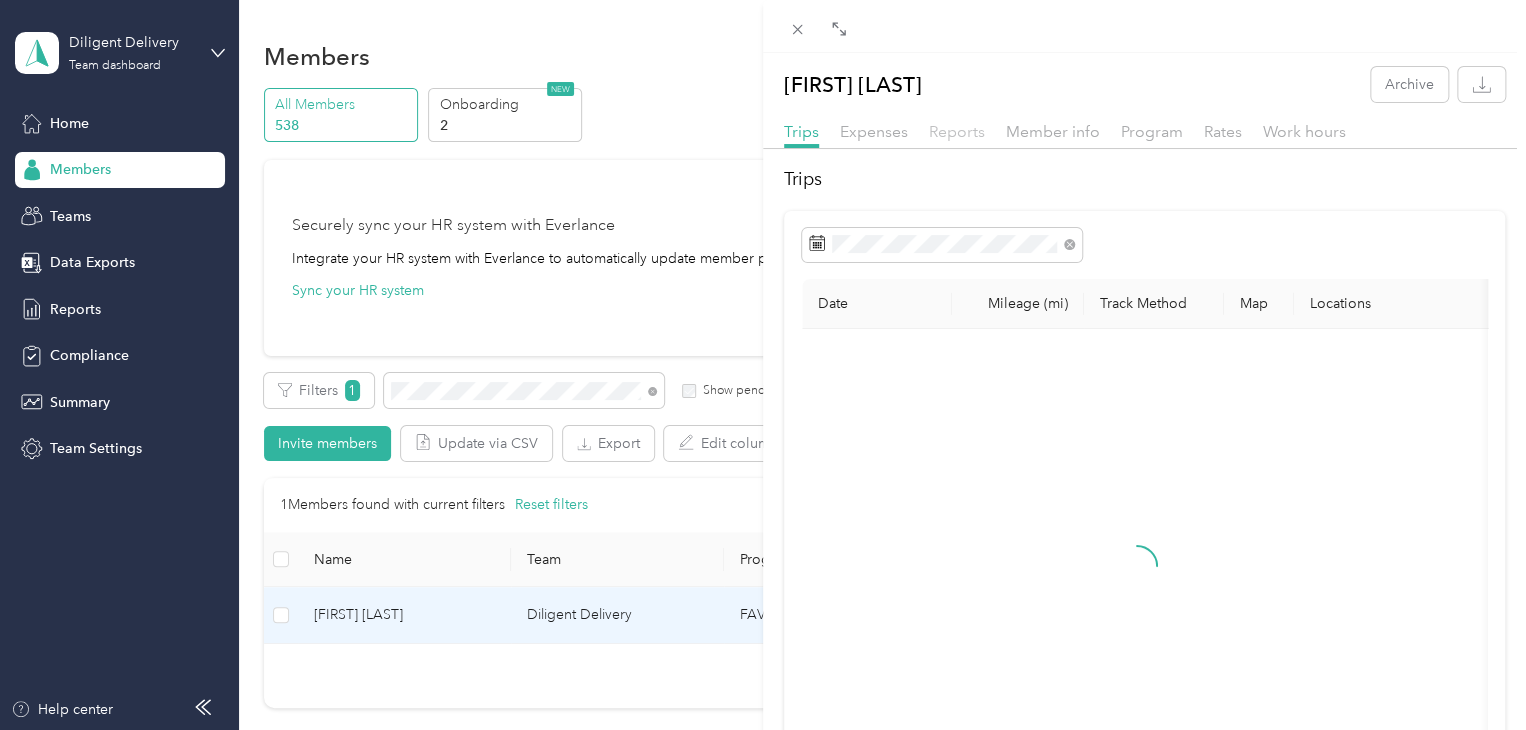 click on "Reports" at bounding box center (957, 131) 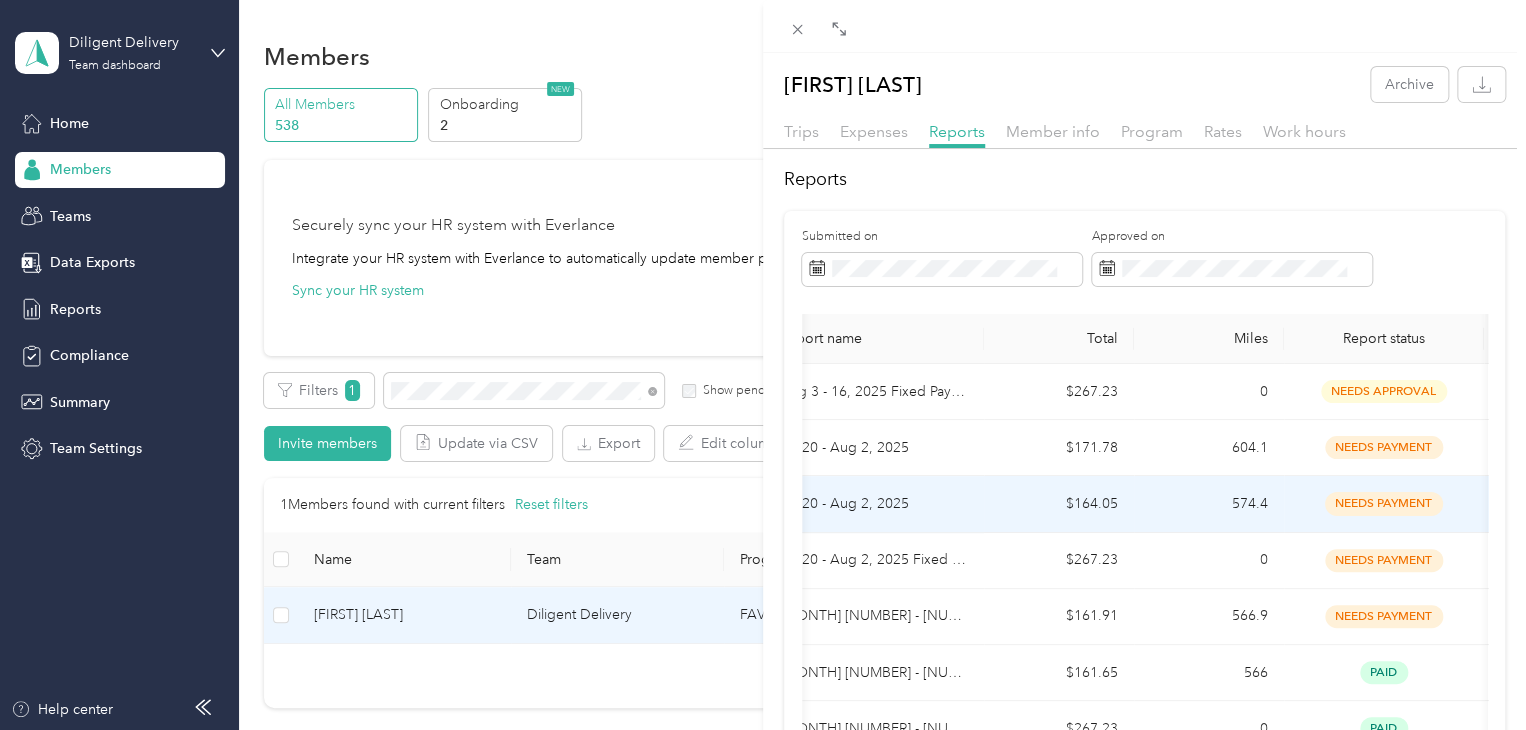 scroll, scrollTop: 0, scrollLeft: 0, axis: both 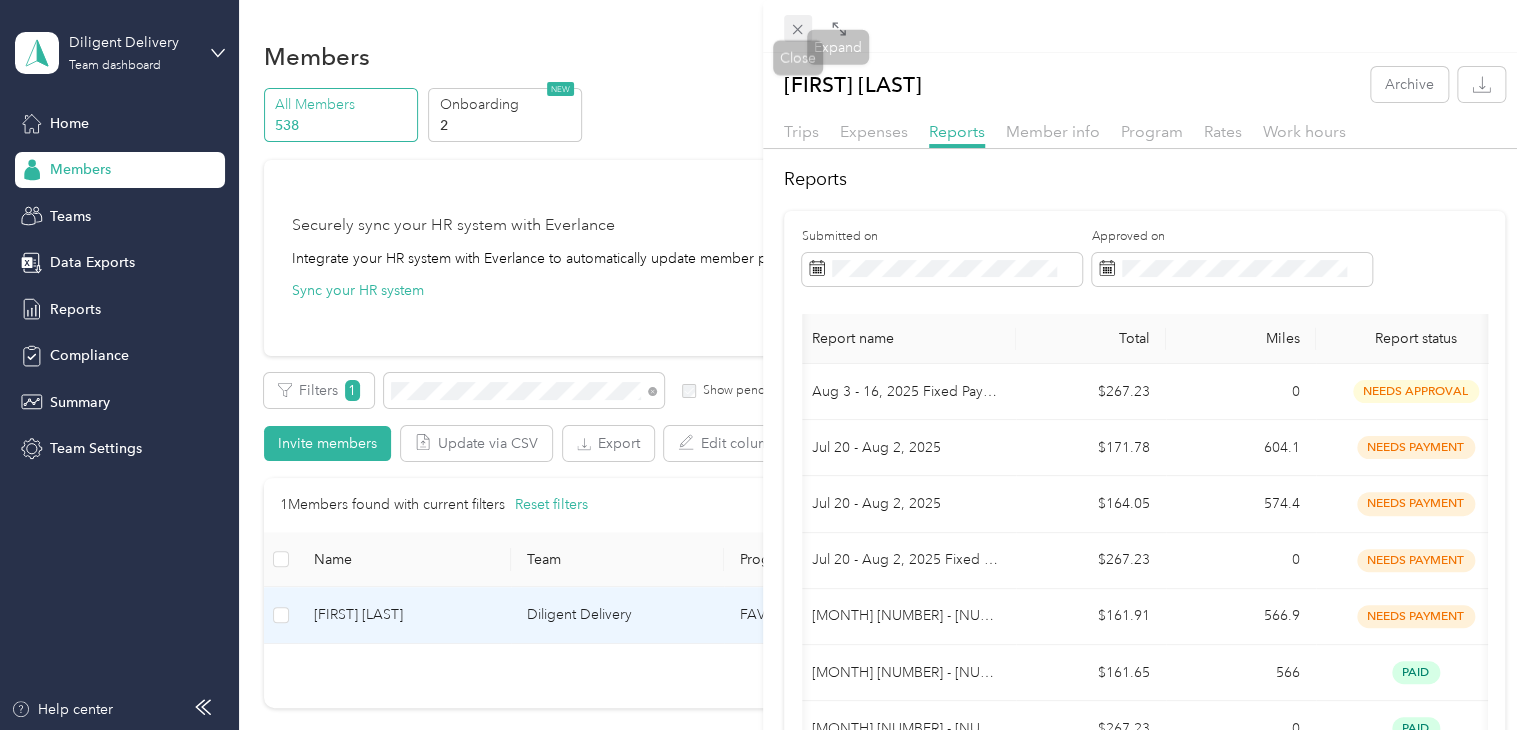 click 